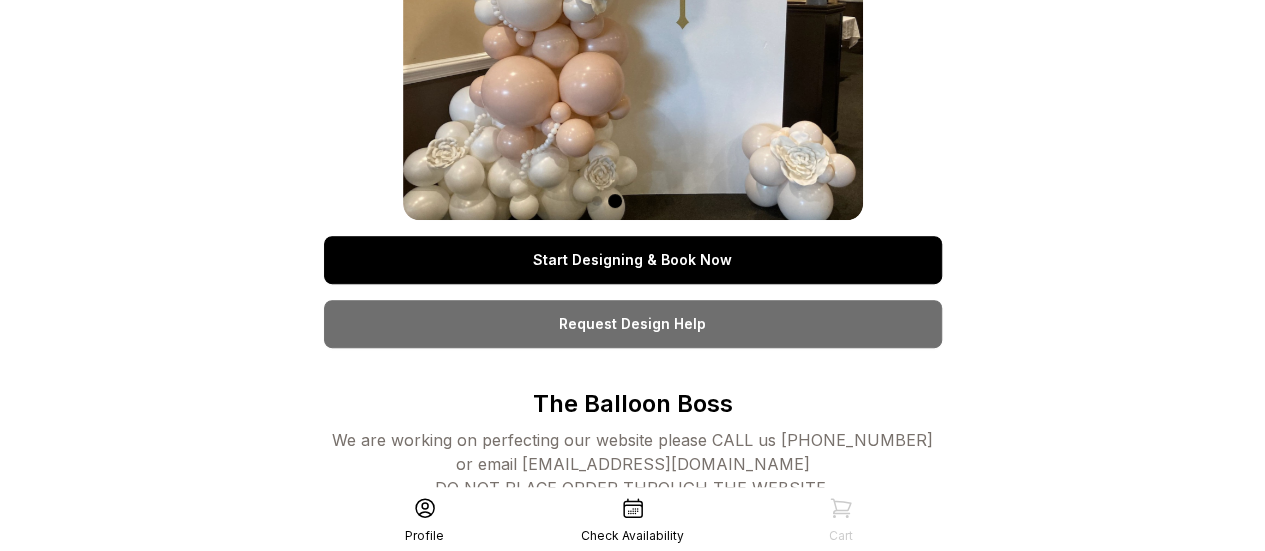 scroll, scrollTop: 261, scrollLeft: 0, axis: vertical 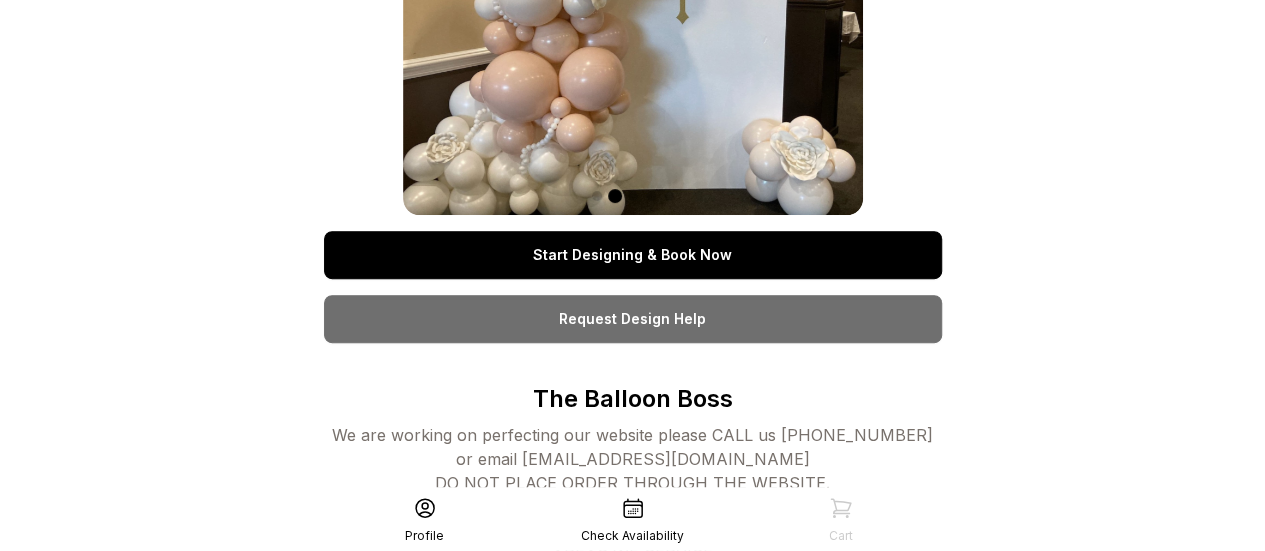 click on "Start Designing & Book Now" at bounding box center (633, 255) 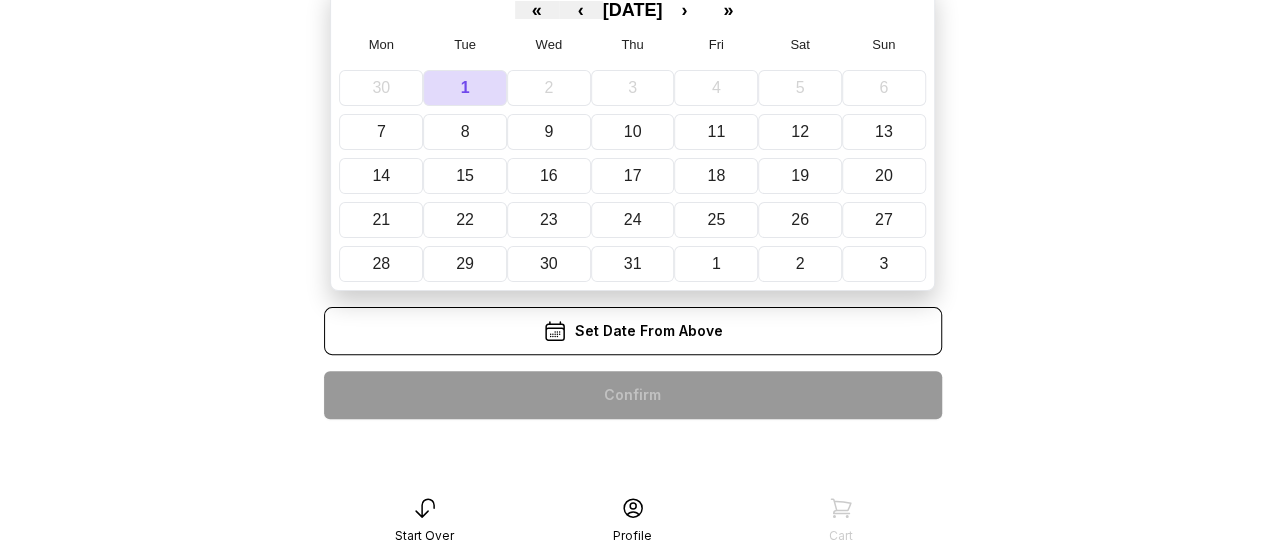 scroll, scrollTop: 0, scrollLeft: 0, axis: both 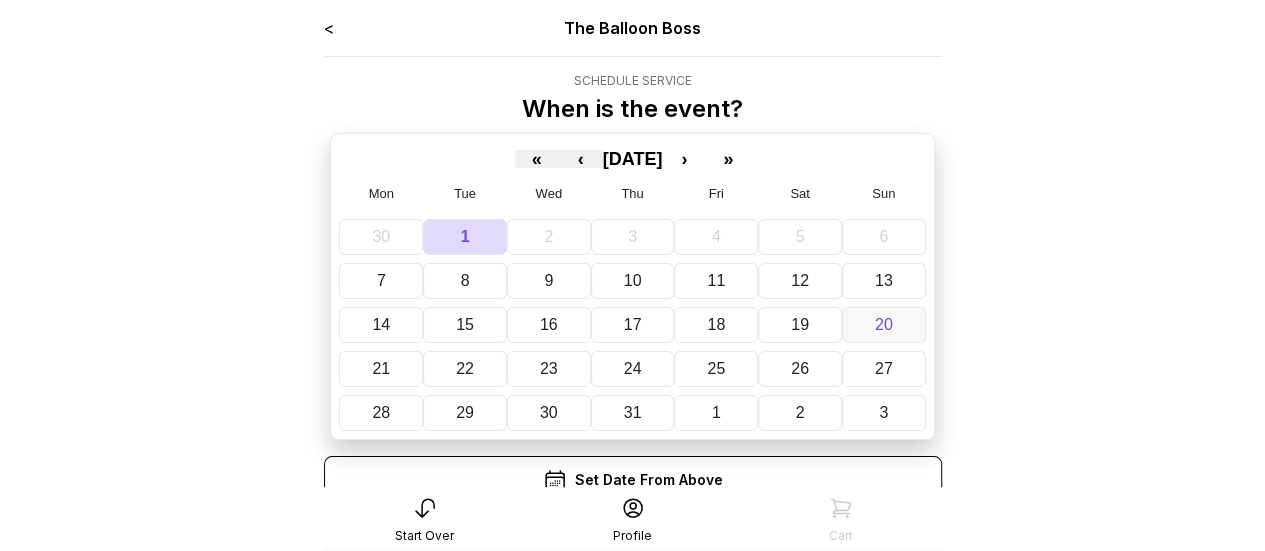 click on "20" at bounding box center (884, 324) 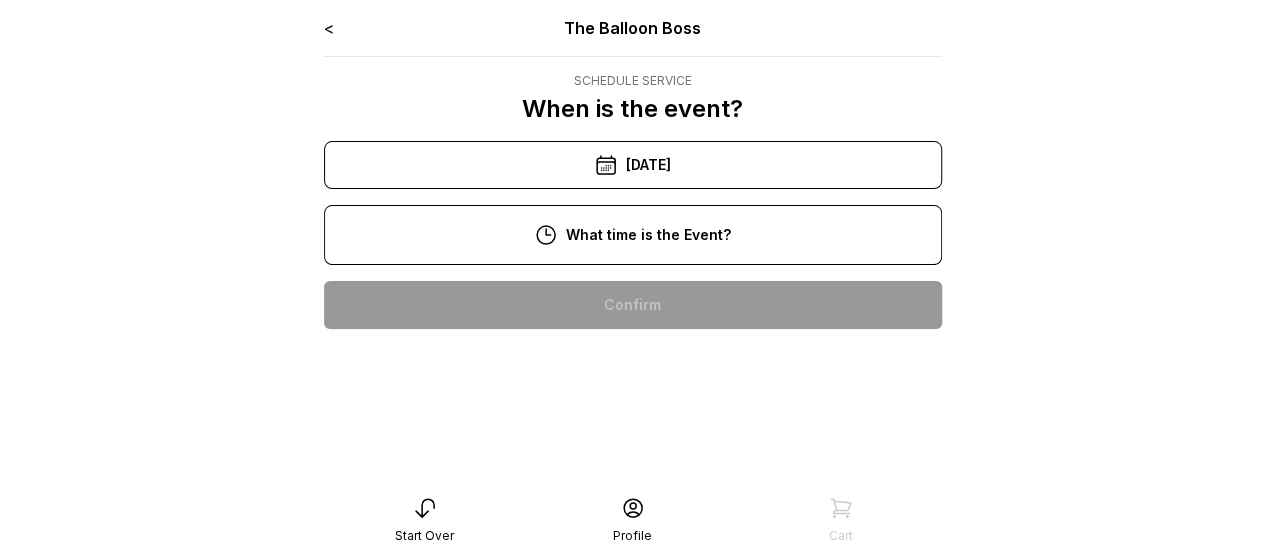 click on "11:00 am" at bounding box center [633, 369] 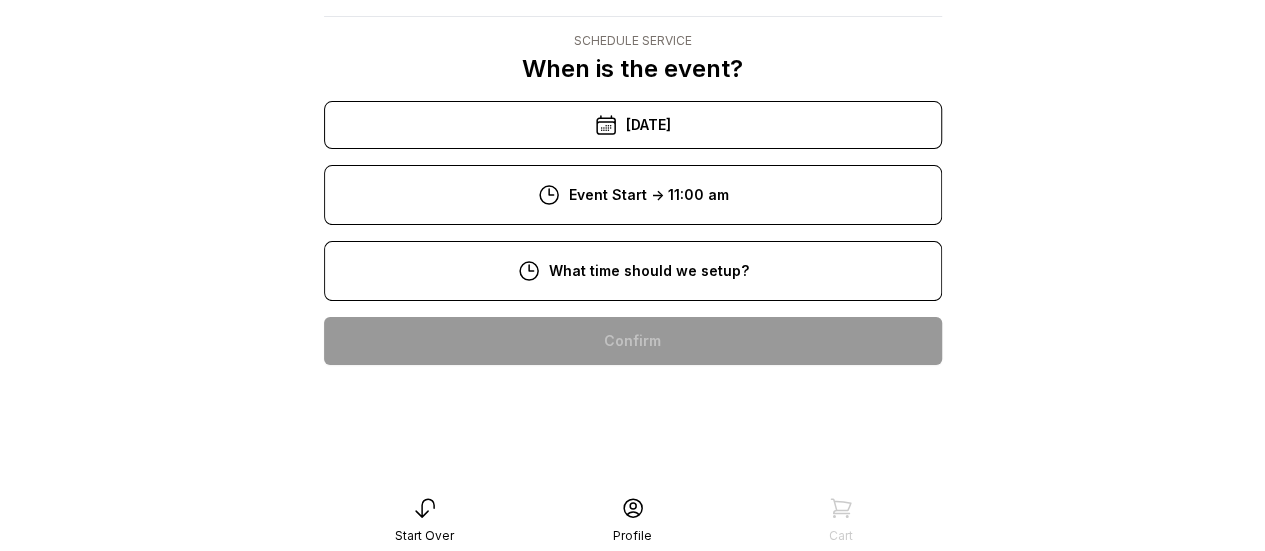 scroll, scrollTop: 133, scrollLeft: 0, axis: vertical 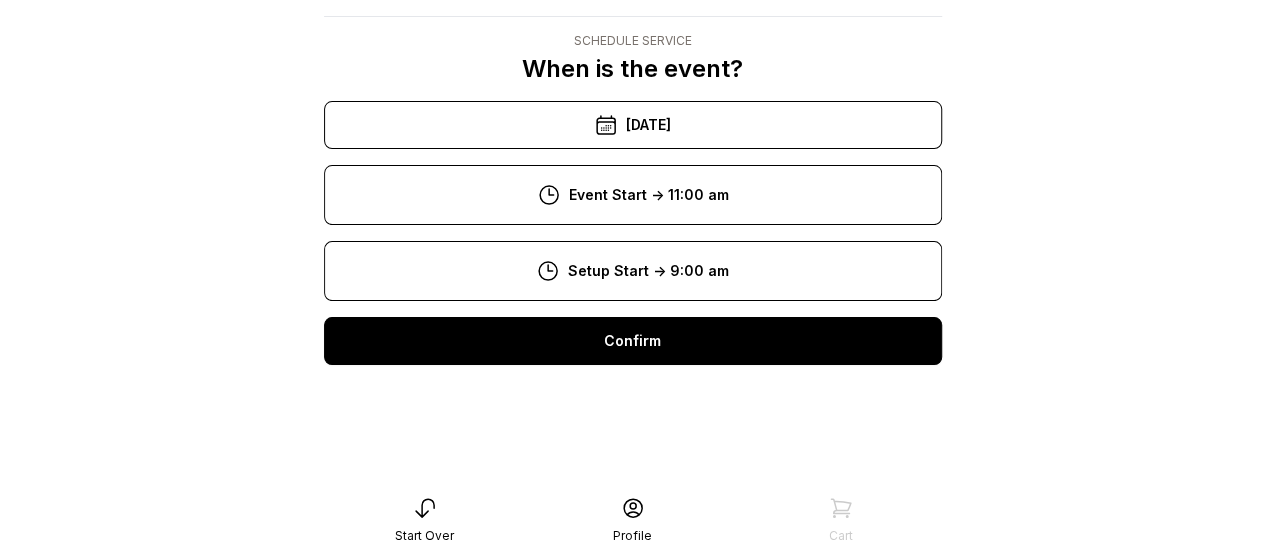 click on "Confirm" at bounding box center [633, 341] 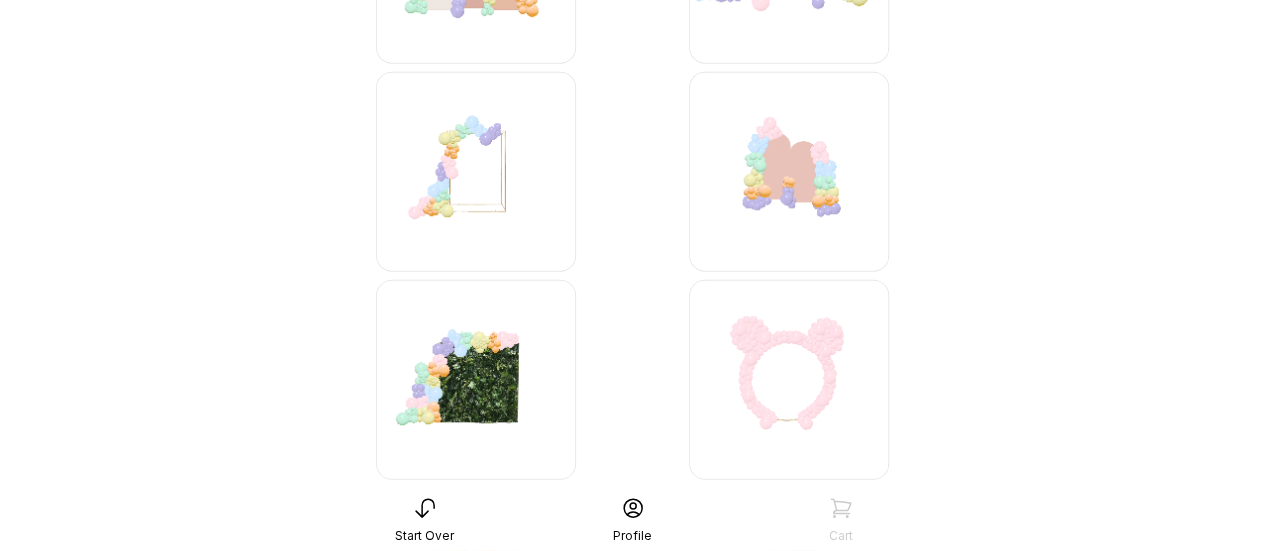 scroll, scrollTop: 2452, scrollLeft: 0, axis: vertical 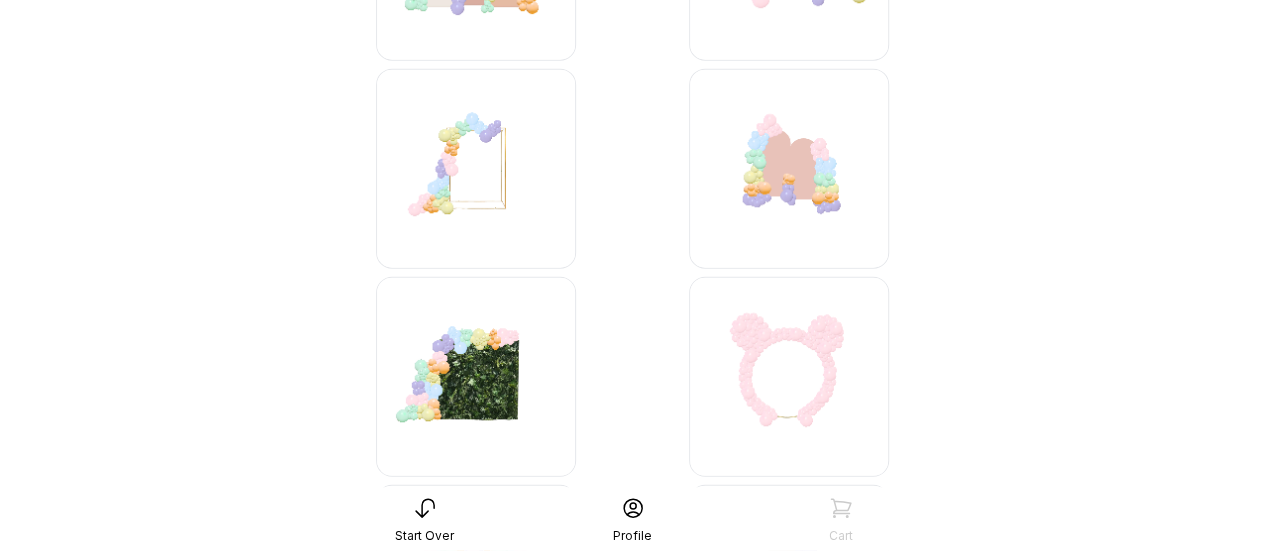 click at bounding box center (476, 169) 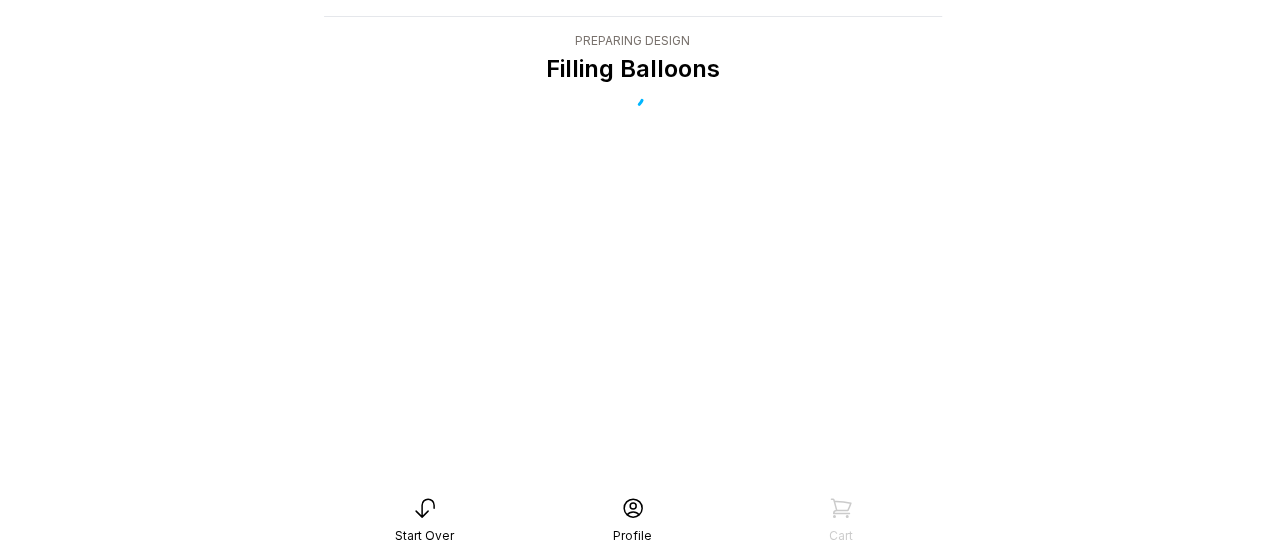scroll, scrollTop: 40, scrollLeft: 0, axis: vertical 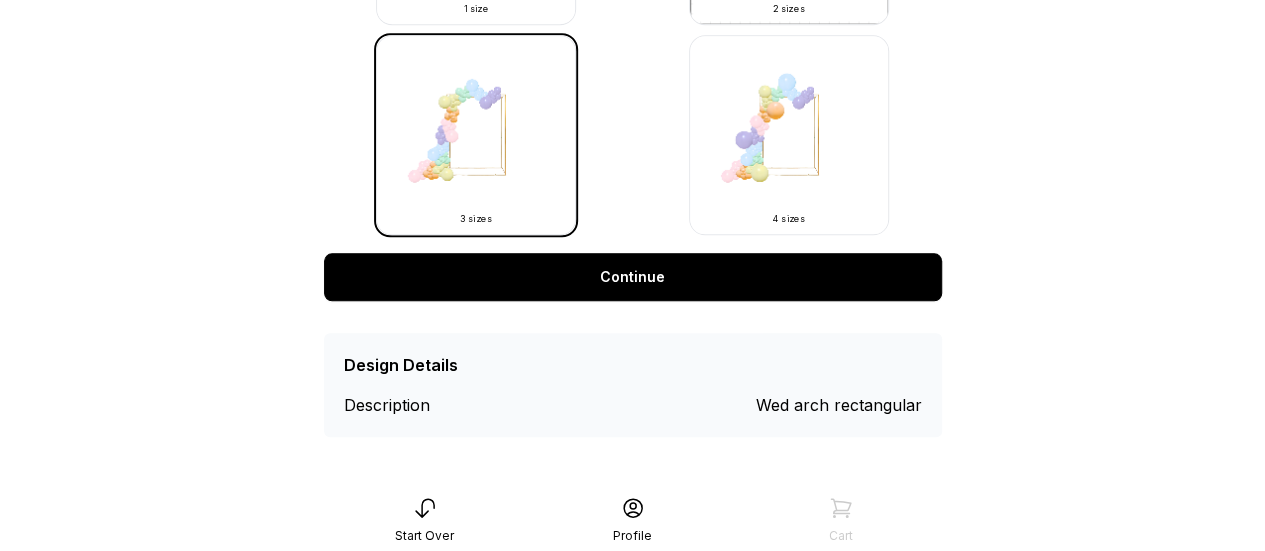 click on "Continue" at bounding box center (633, 277) 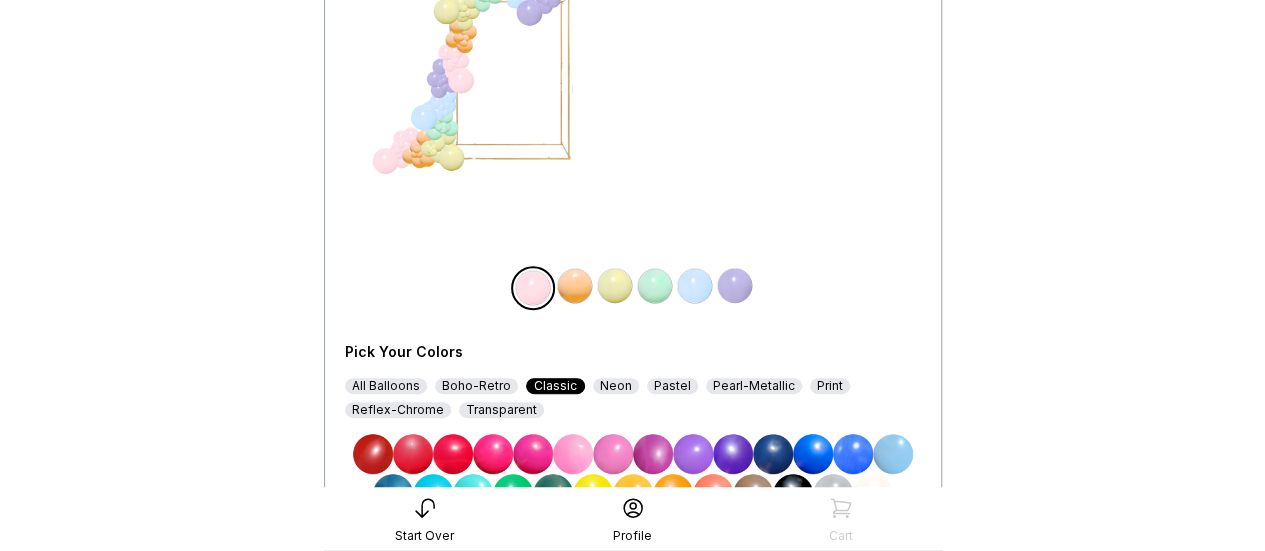 scroll, scrollTop: 348, scrollLeft: 0, axis: vertical 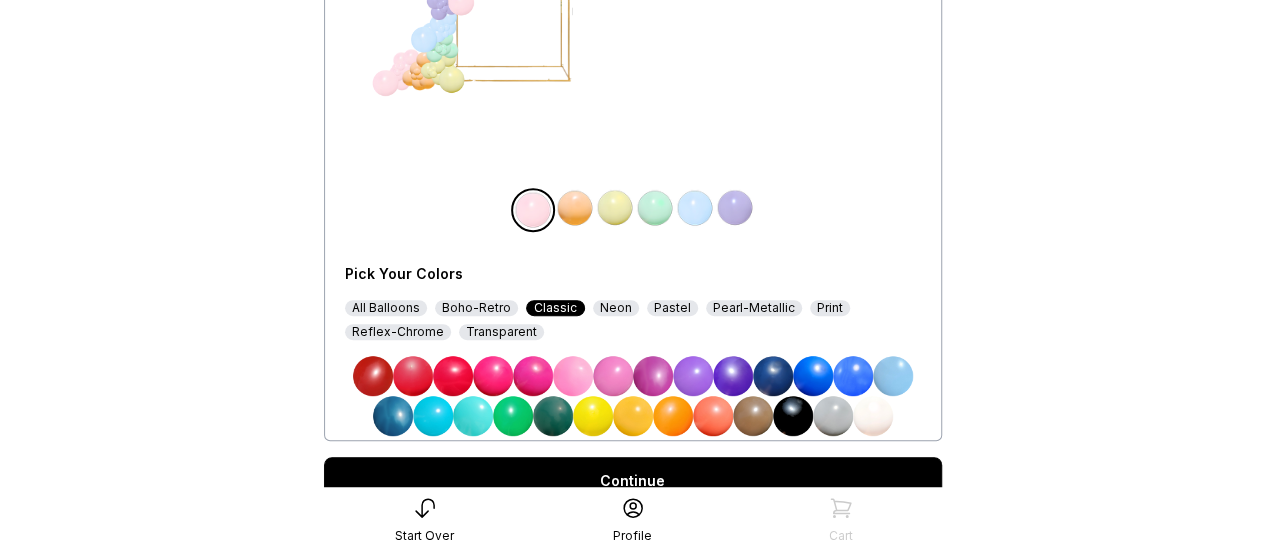 click on "All Balloons" at bounding box center [386, 308] 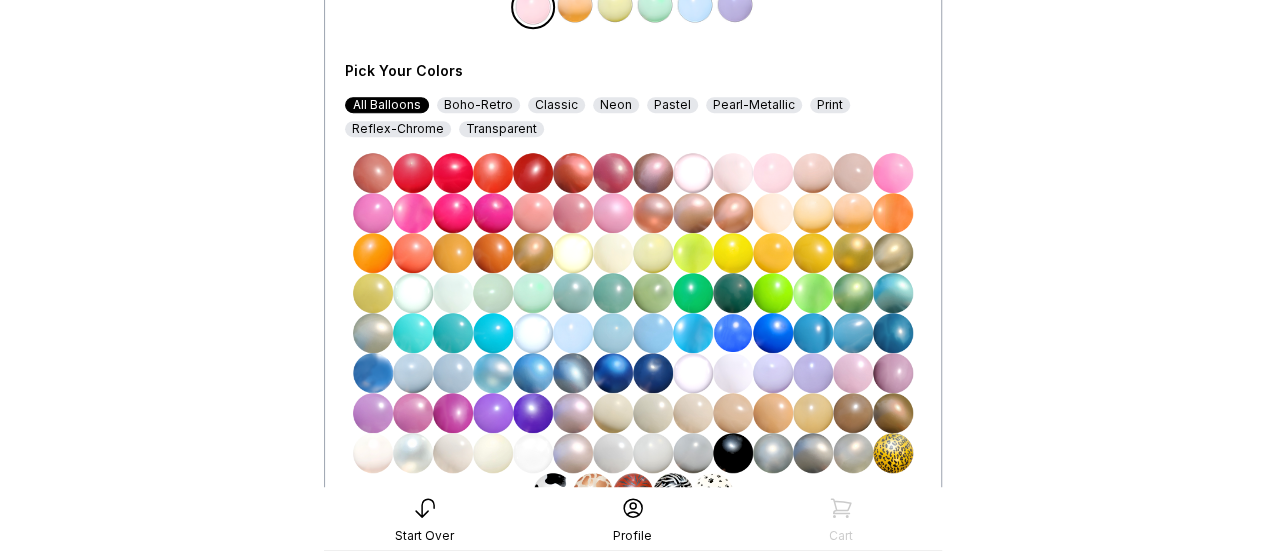 scroll, scrollTop: 549, scrollLeft: 0, axis: vertical 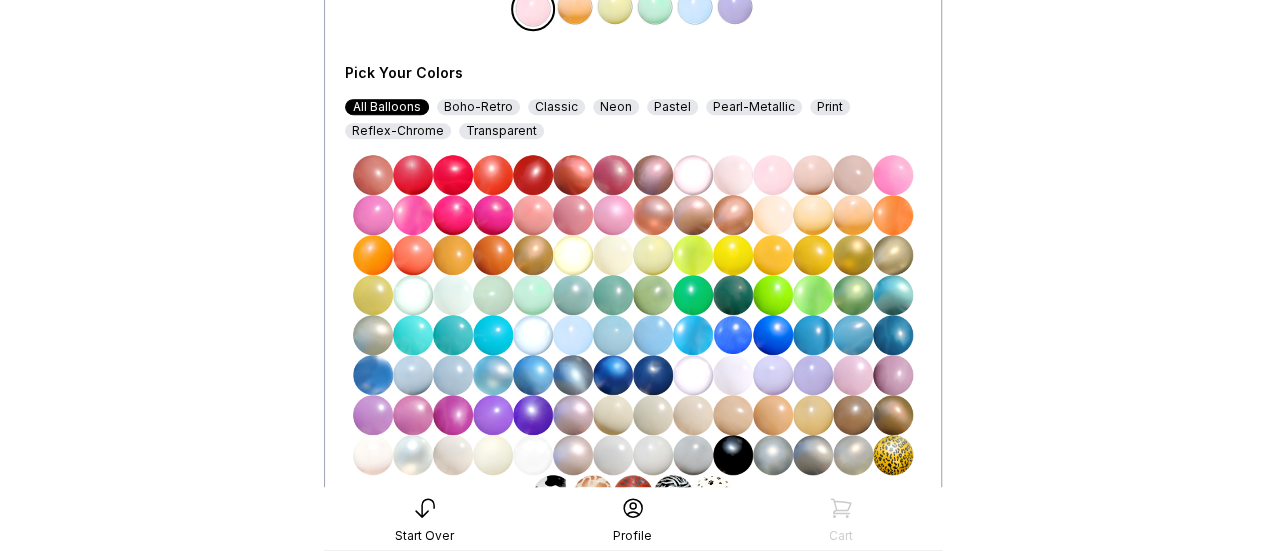 click at bounding box center [653, 295] 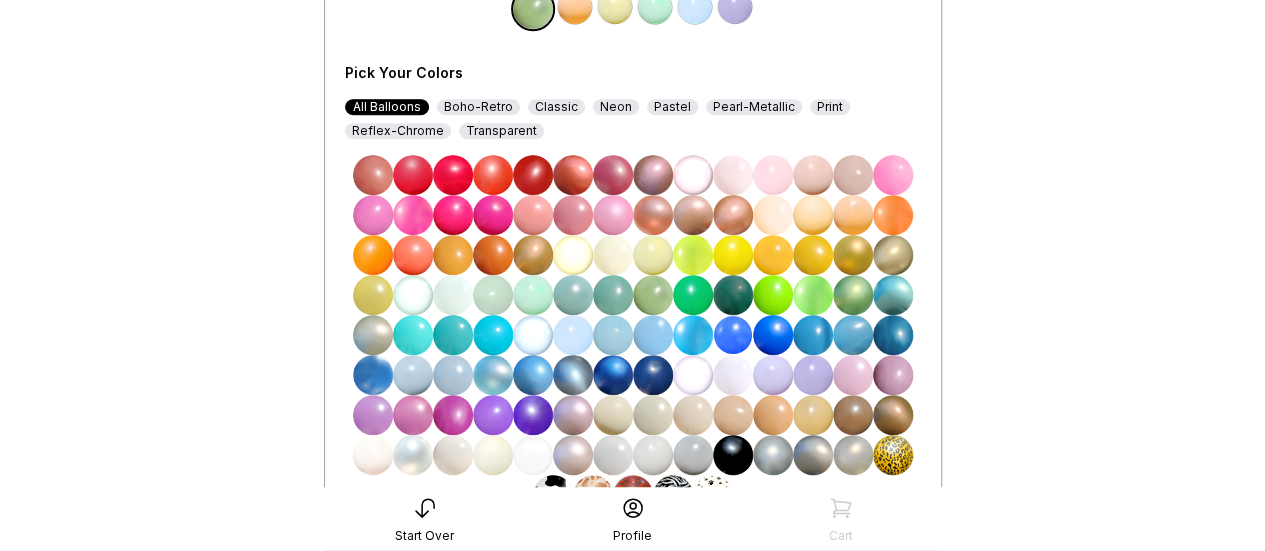 click at bounding box center (733, 295) 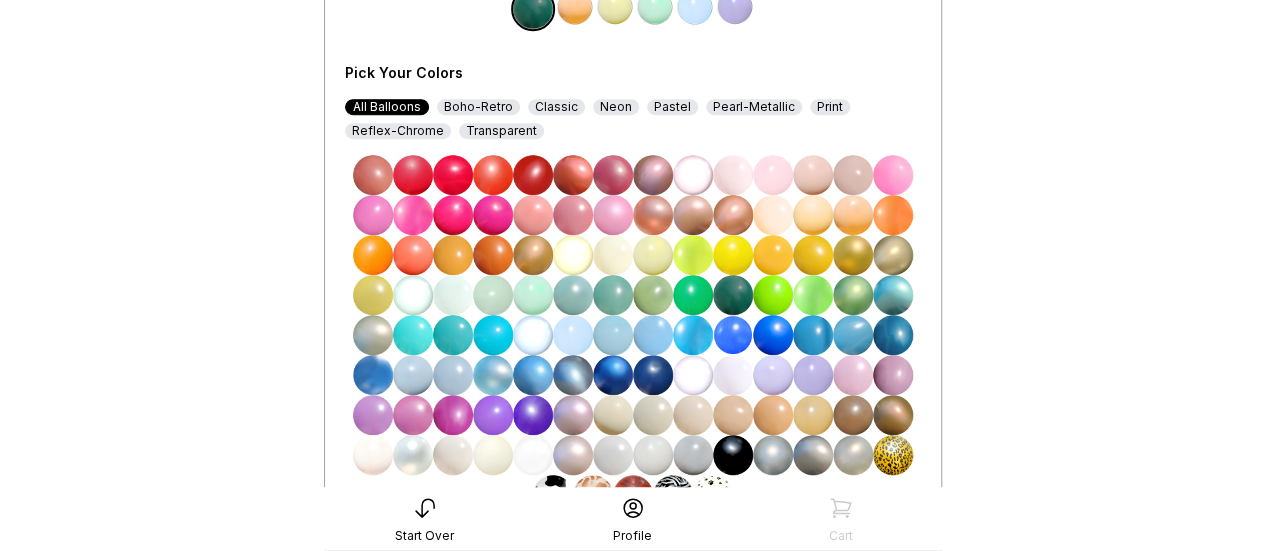 click at bounding box center [653, 295] 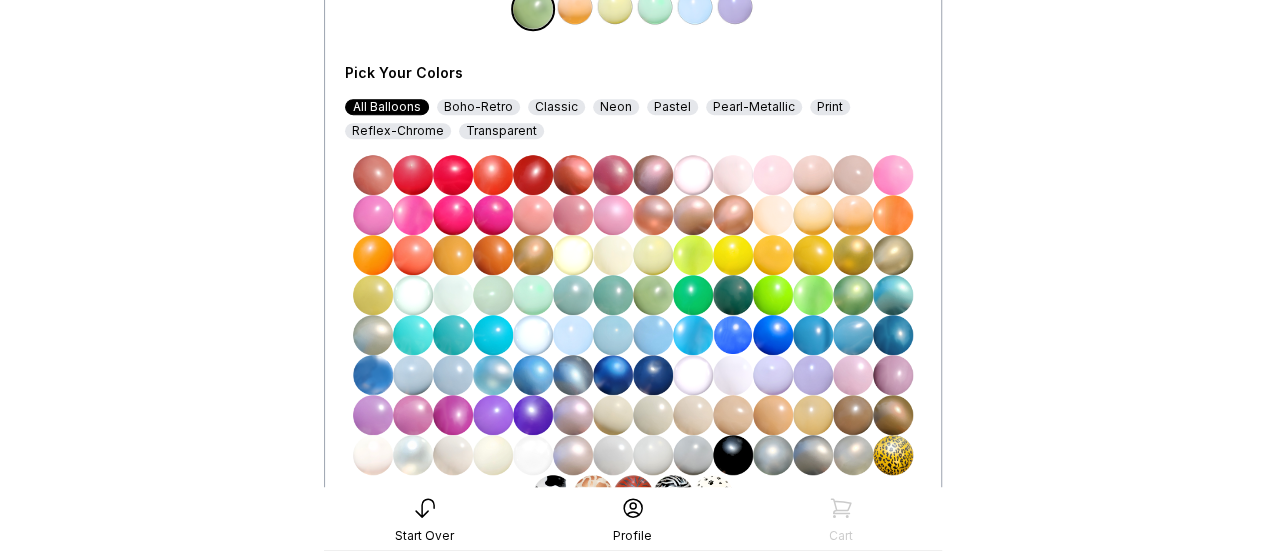 click at bounding box center [575, 7] 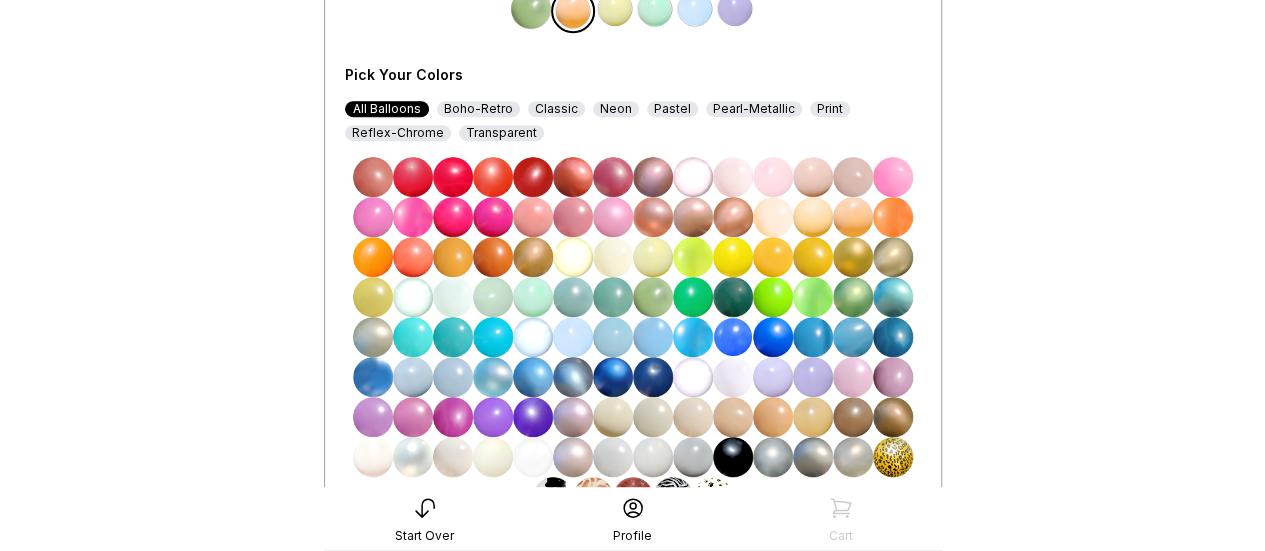 click at bounding box center (733, 297) 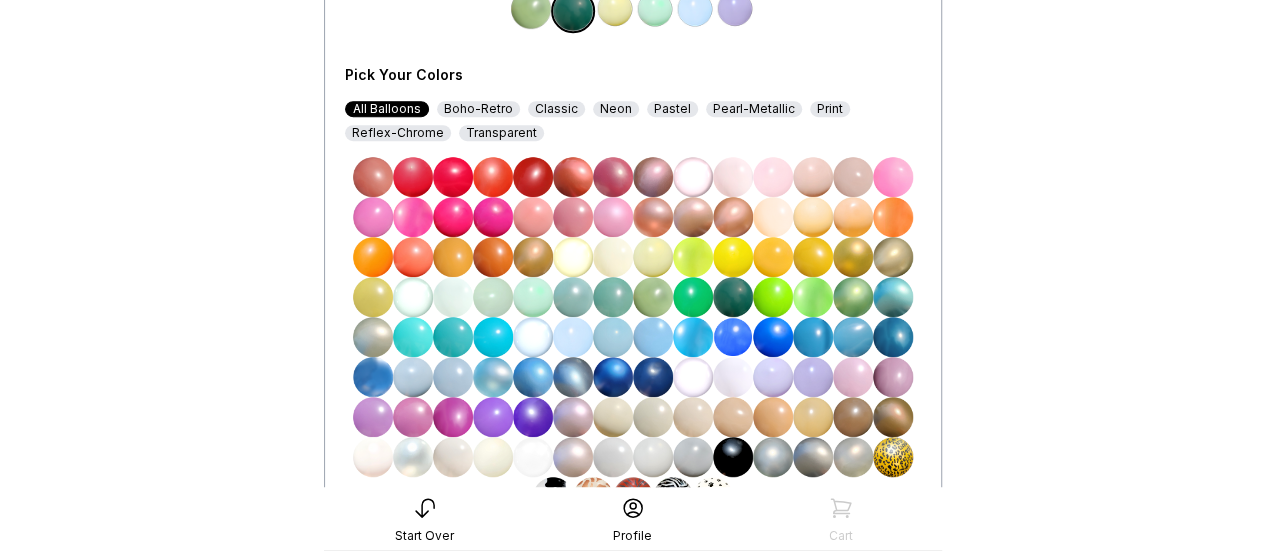 click at bounding box center (615, 9) 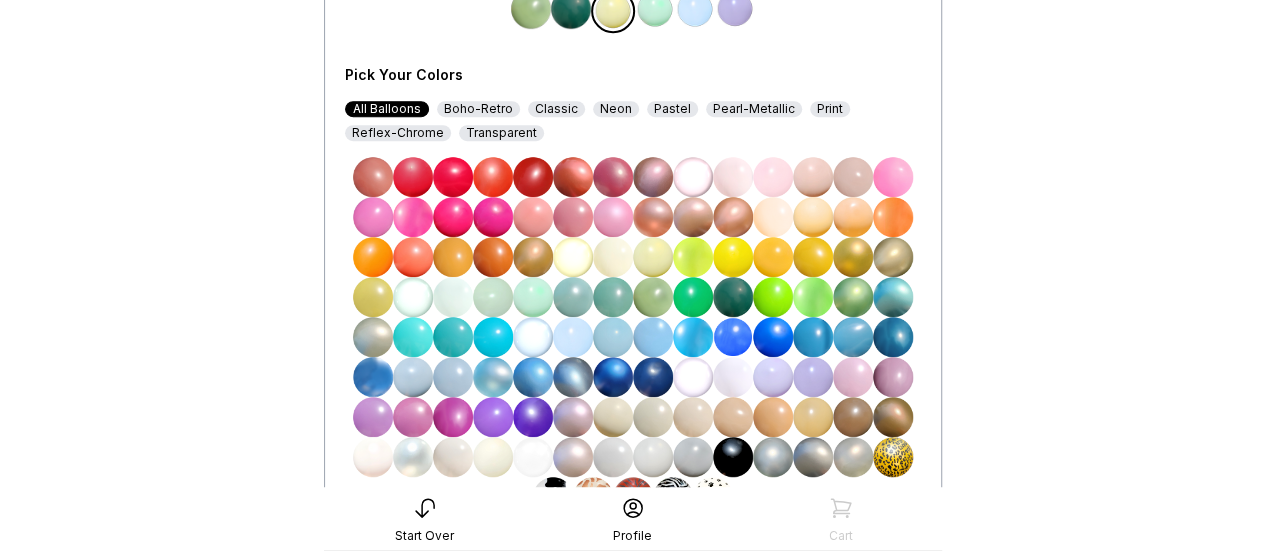 click at bounding box center [853, 297] 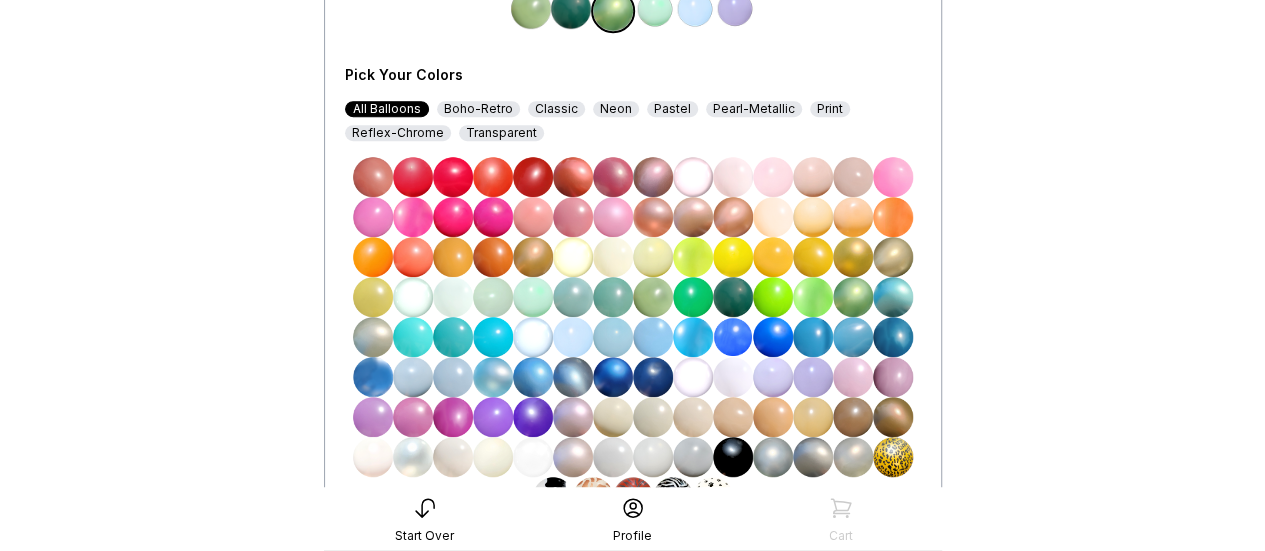 click at bounding box center (655, 9) 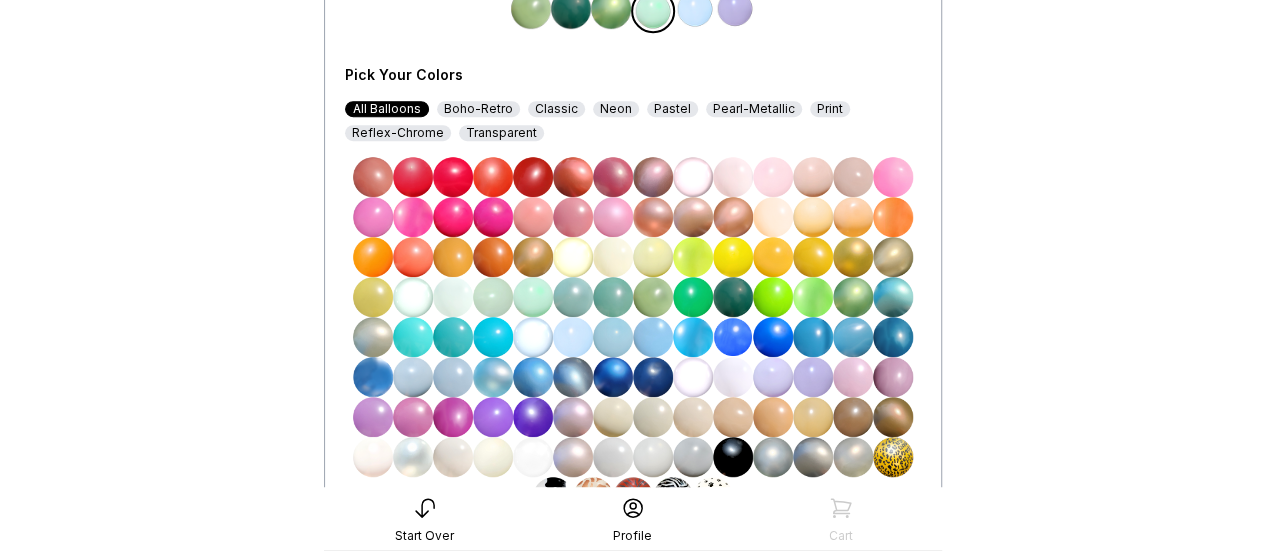 click at bounding box center [853, 257] 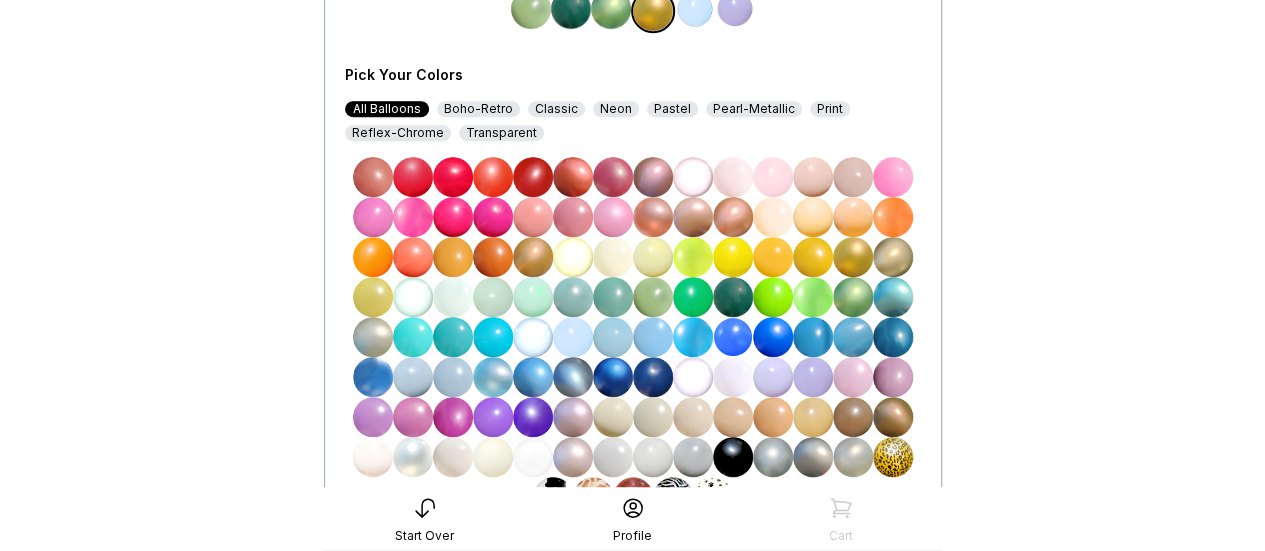click at bounding box center (893, 257) 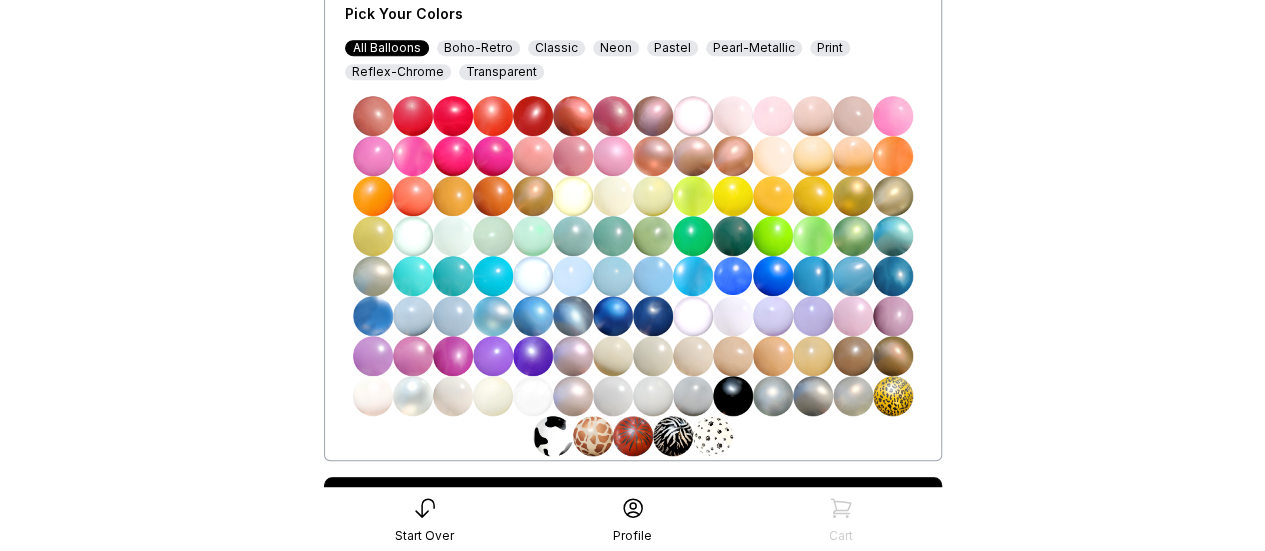 scroll, scrollTop: 617, scrollLeft: 0, axis: vertical 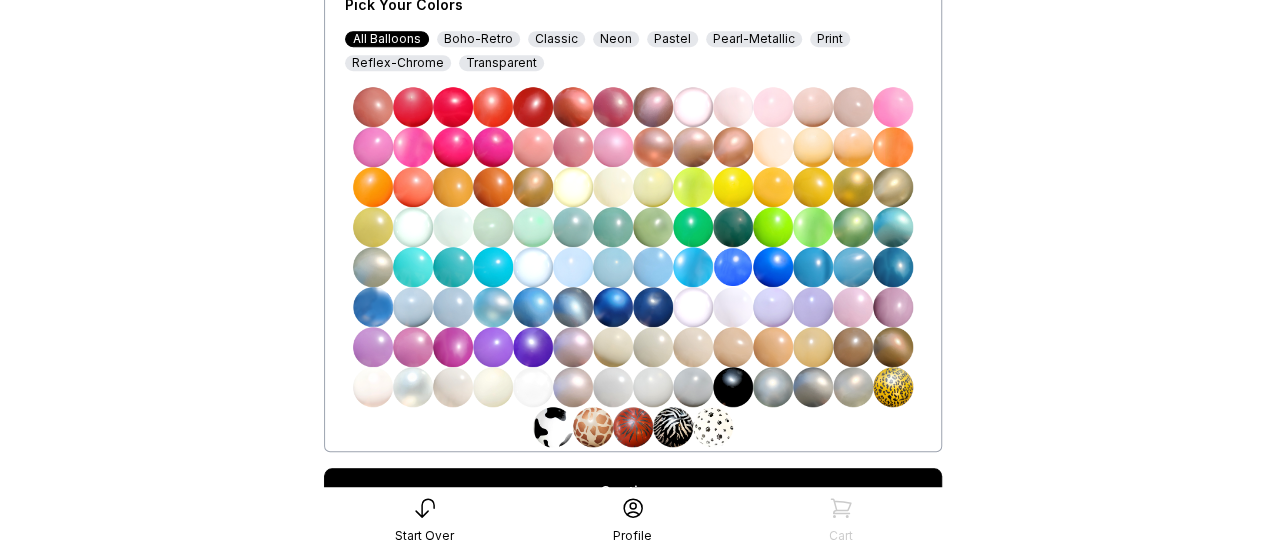click at bounding box center (413, 387) 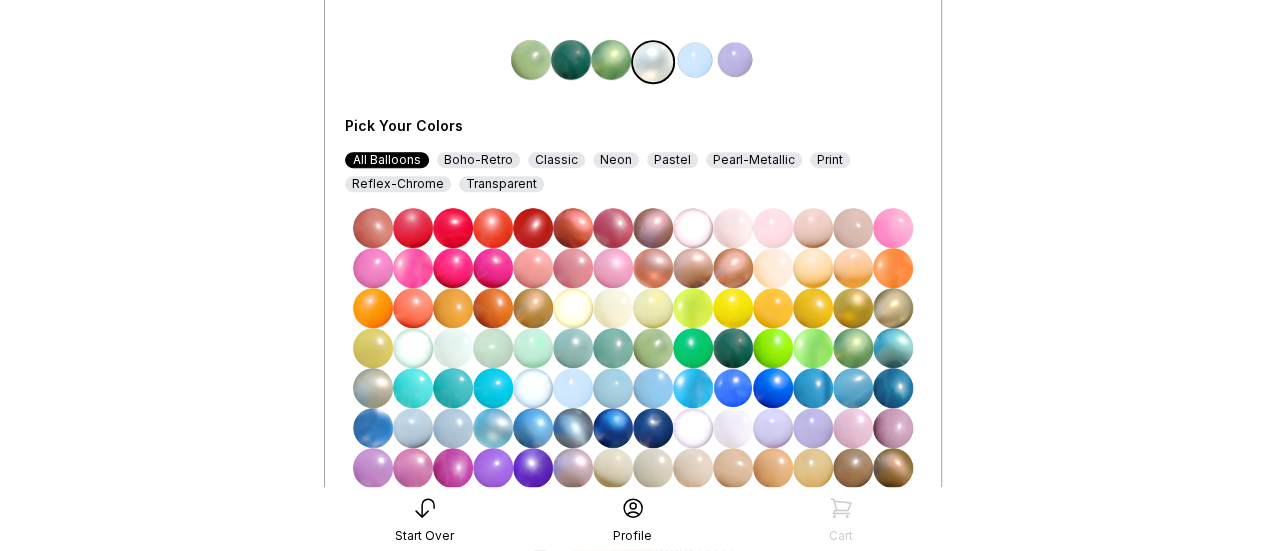scroll, scrollTop: 498, scrollLeft: 0, axis: vertical 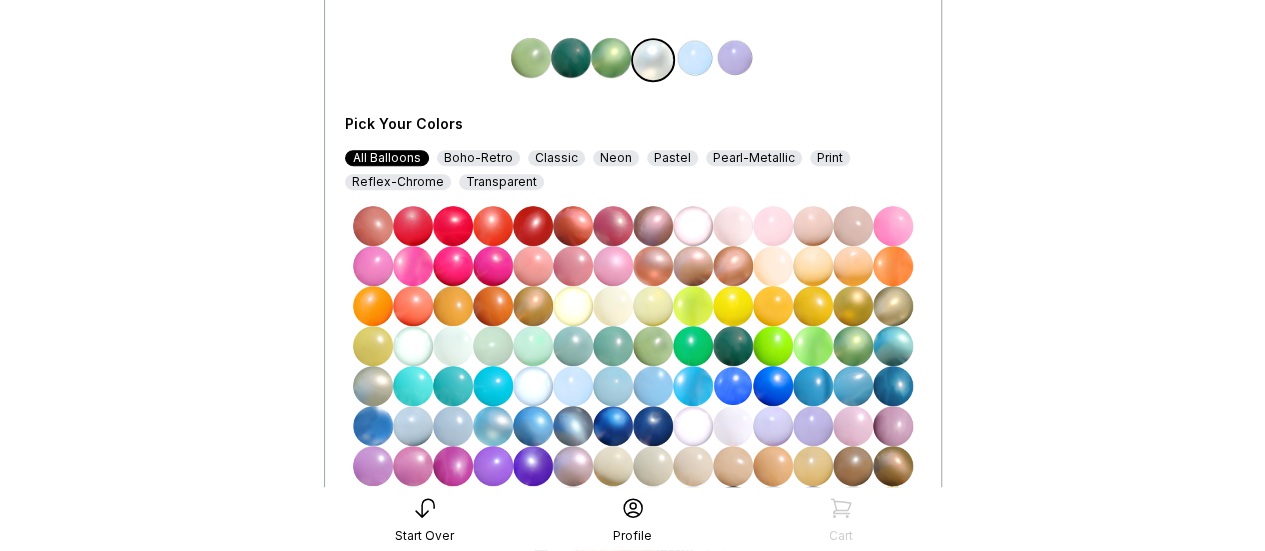 click at bounding box center [893, 306] 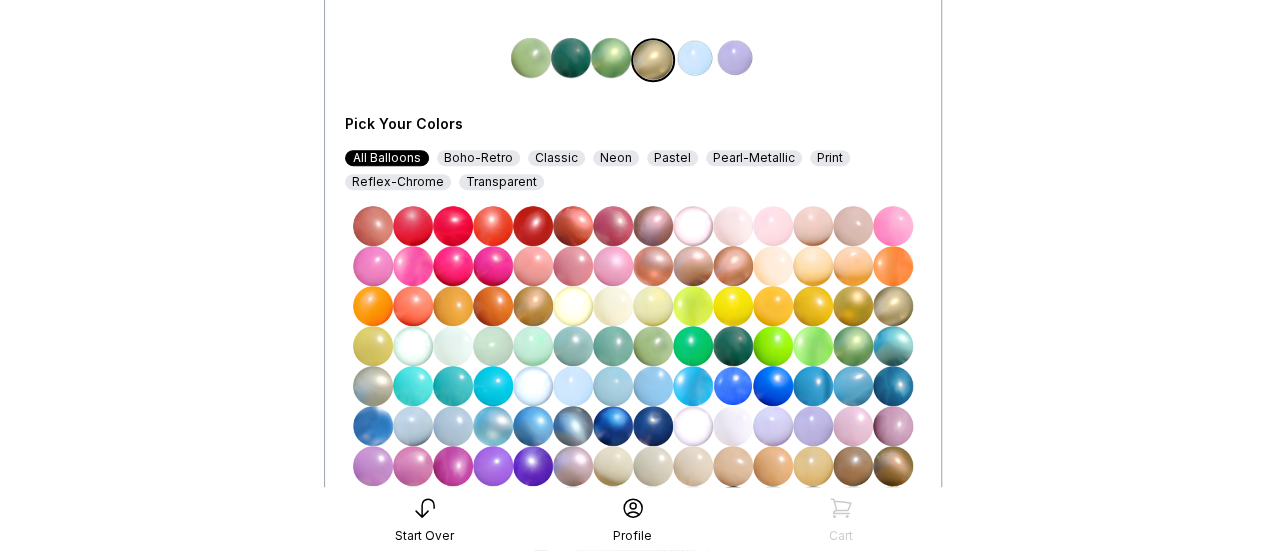 click at bounding box center [695, 58] 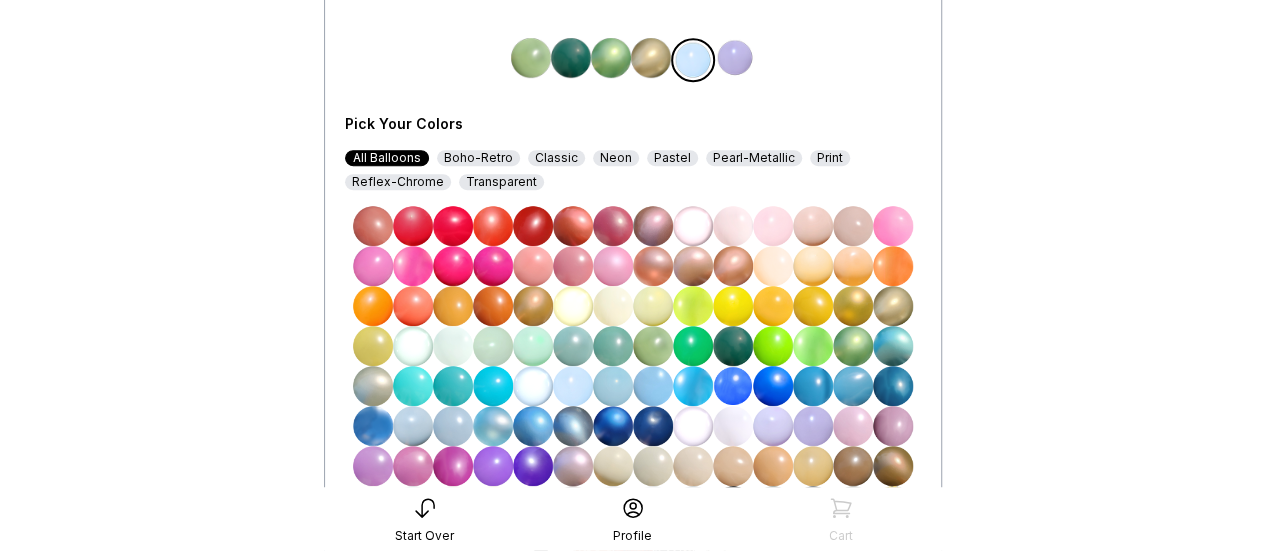 click at bounding box center (373, 386) 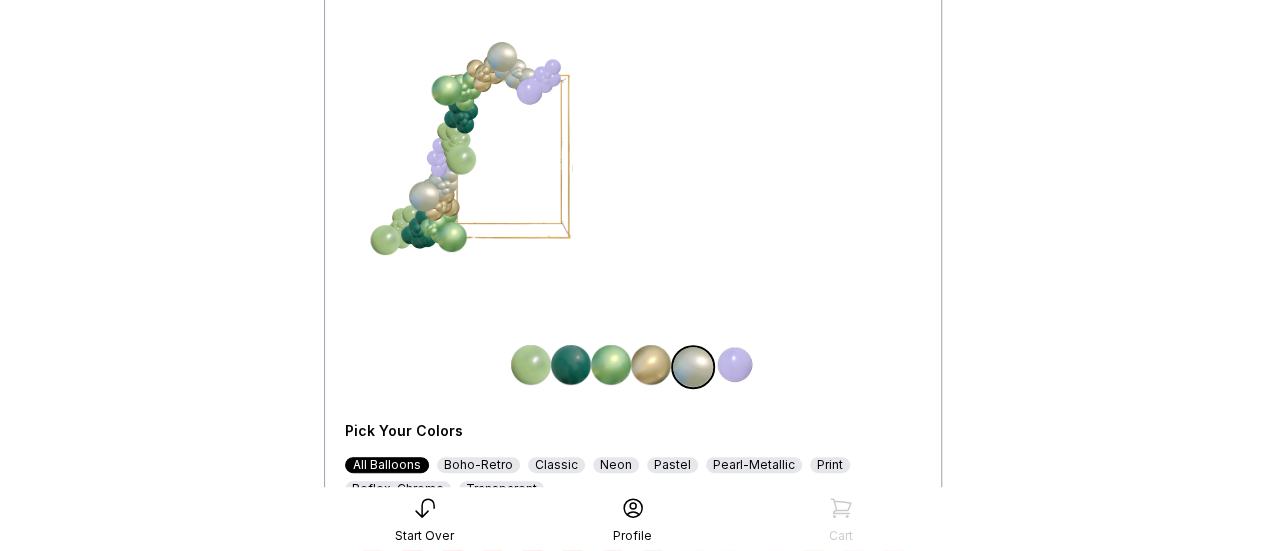 scroll, scrollTop: 184, scrollLeft: 0, axis: vertical 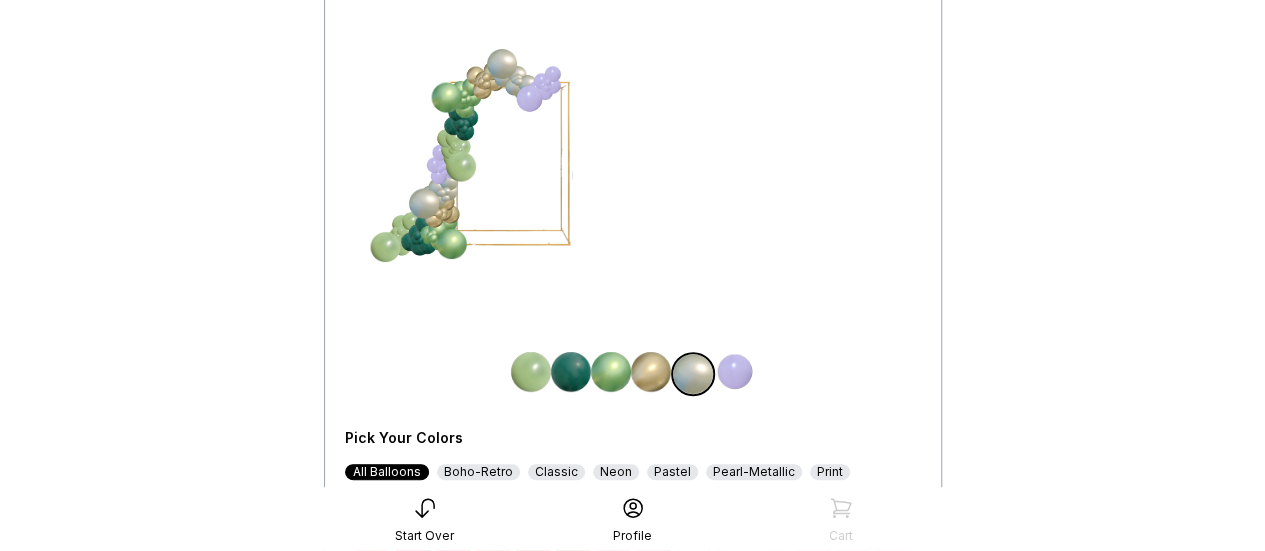 click at bounding box center [571, 372] 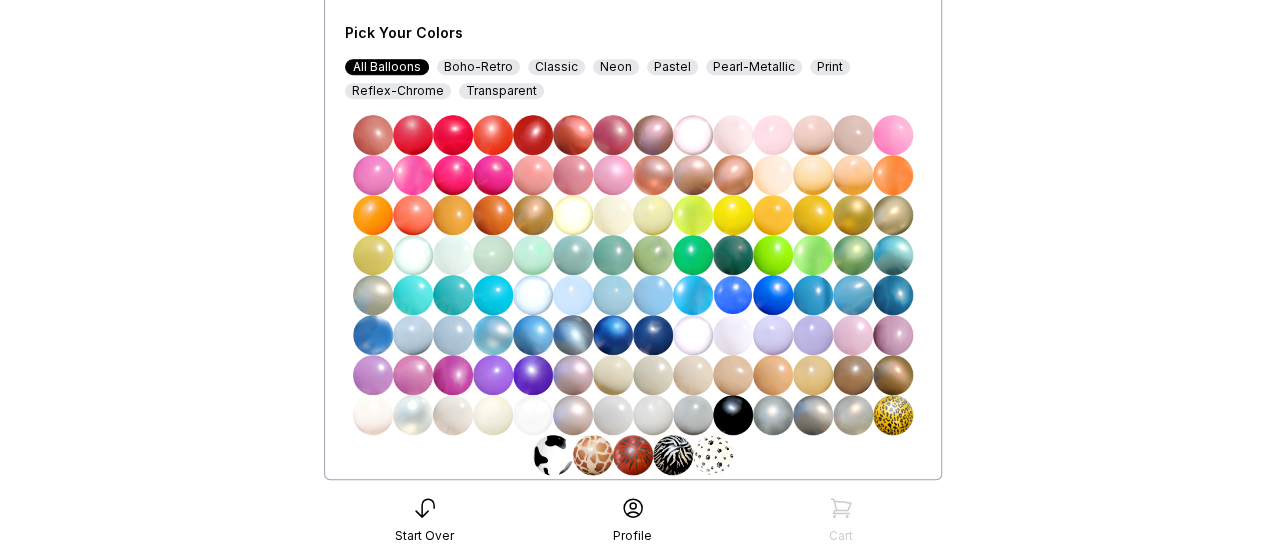 scroll, scrollTop: 590, scrollLeft: 0, axis: vertical 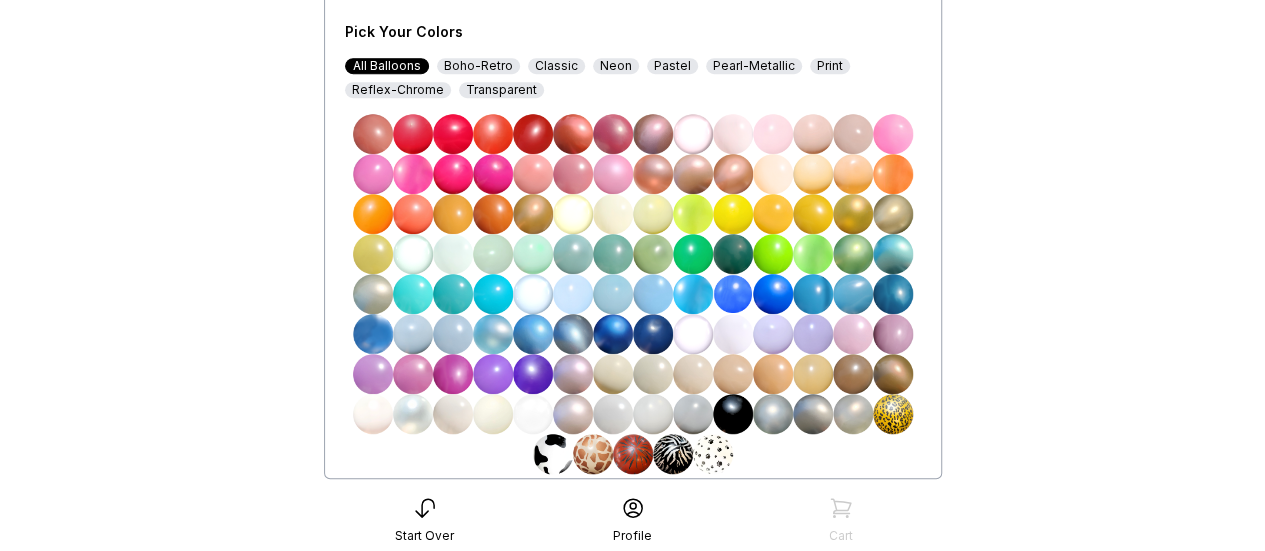 click at bounding box center (413, 414) 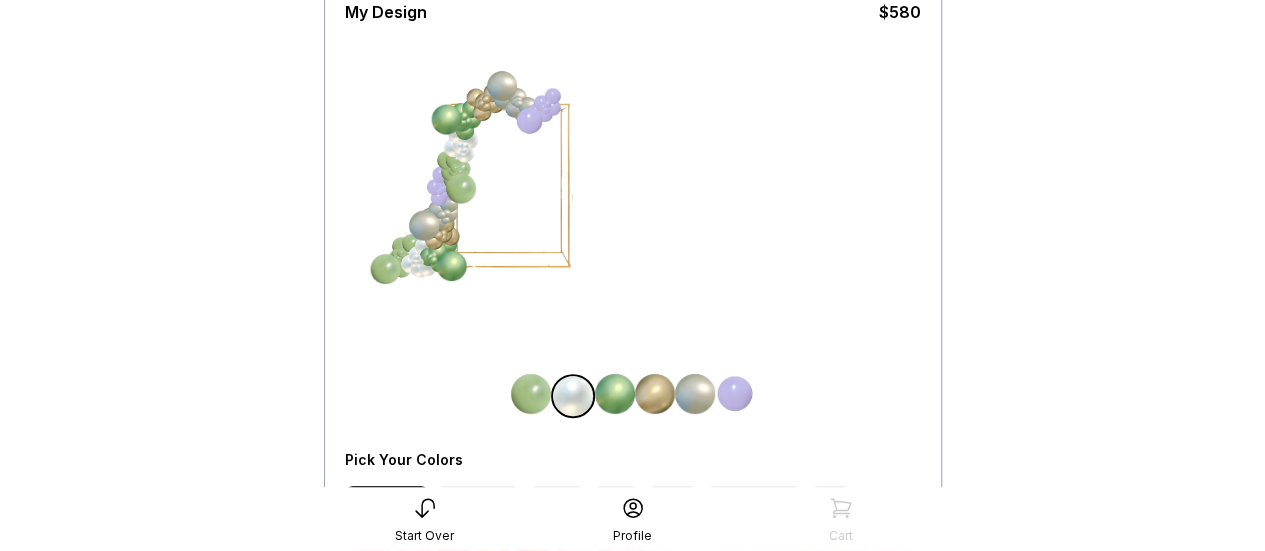 scroll, scrollTop: 182, scrollLeft: 0, axis: vertical 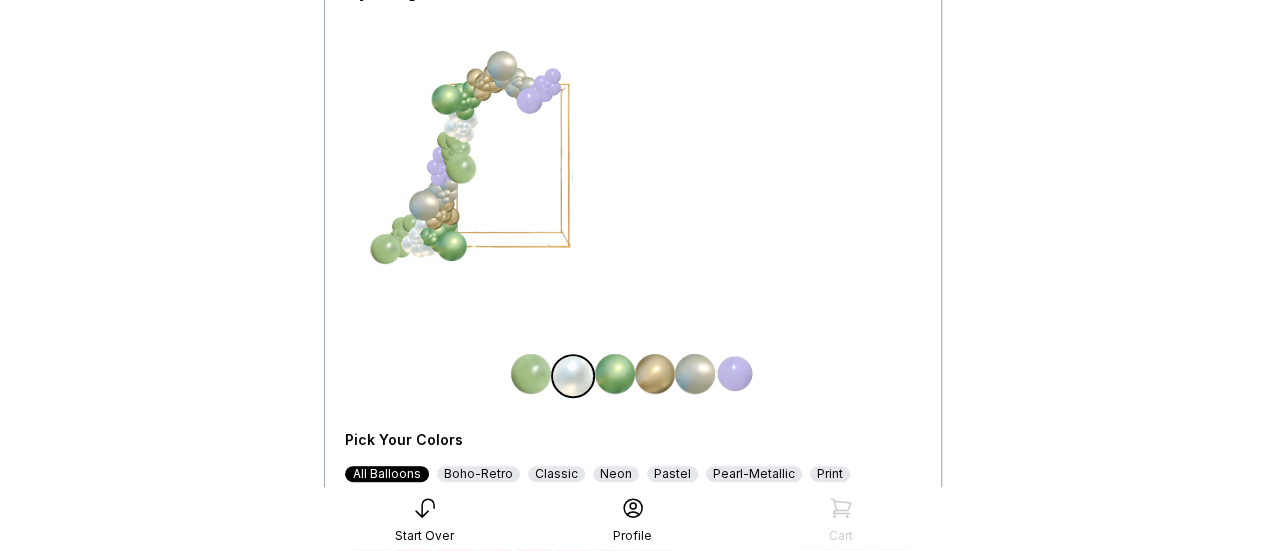 click at bounding box center (735, 374) 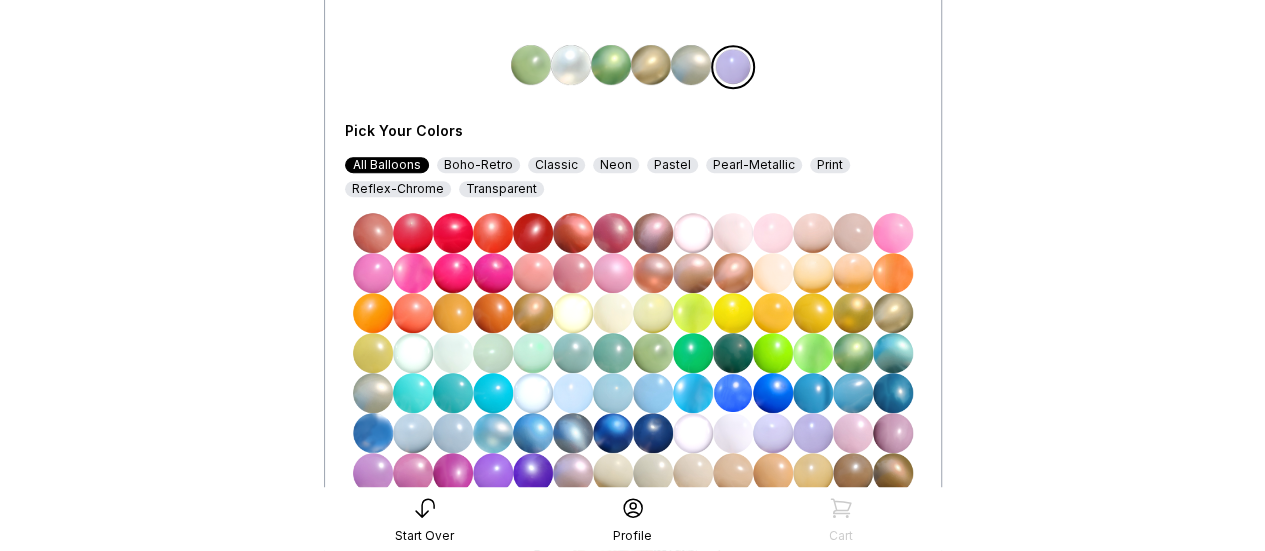 scroll, scrollTop: 492, scrollLeft: 0, axis: vertical 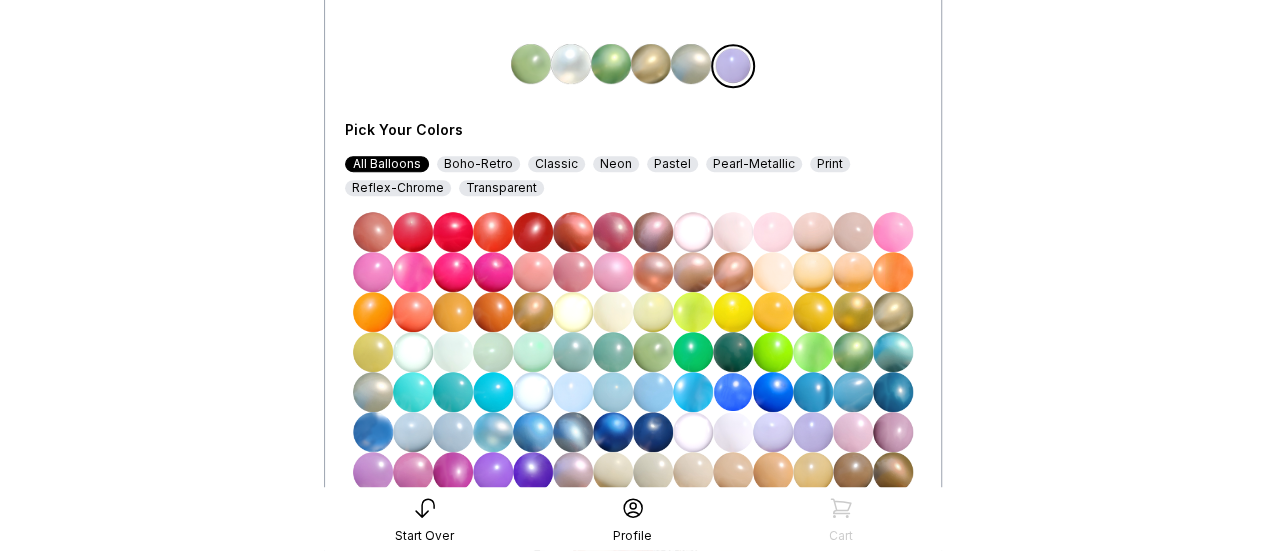 click at bounding box center [733, 352] 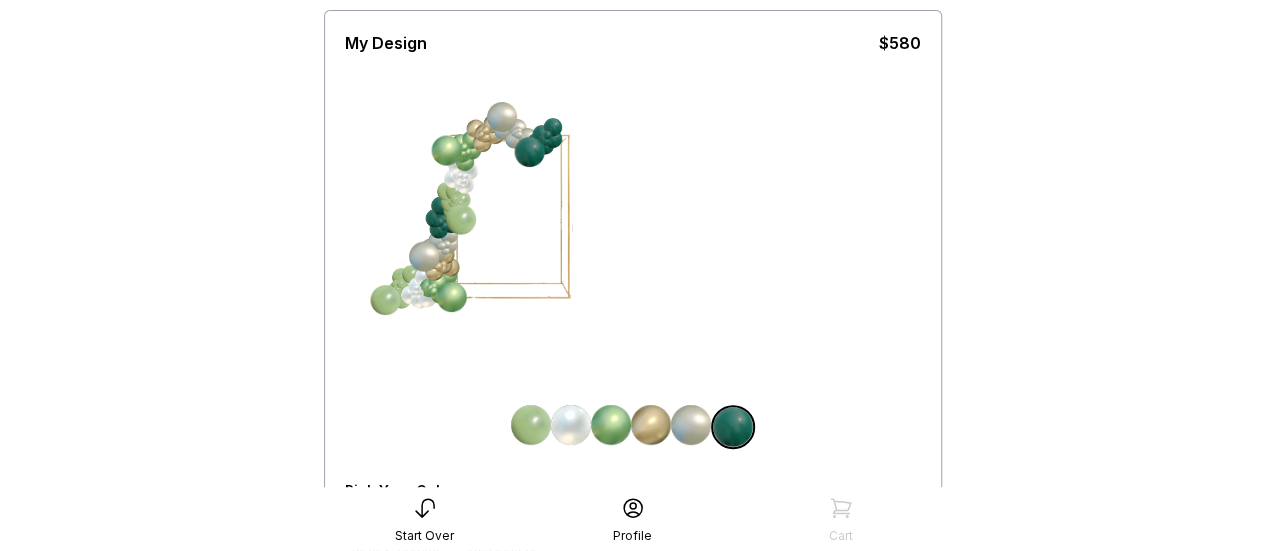 scroll, scrollTop: 132, scrollLeft: 0, axis: vertical 